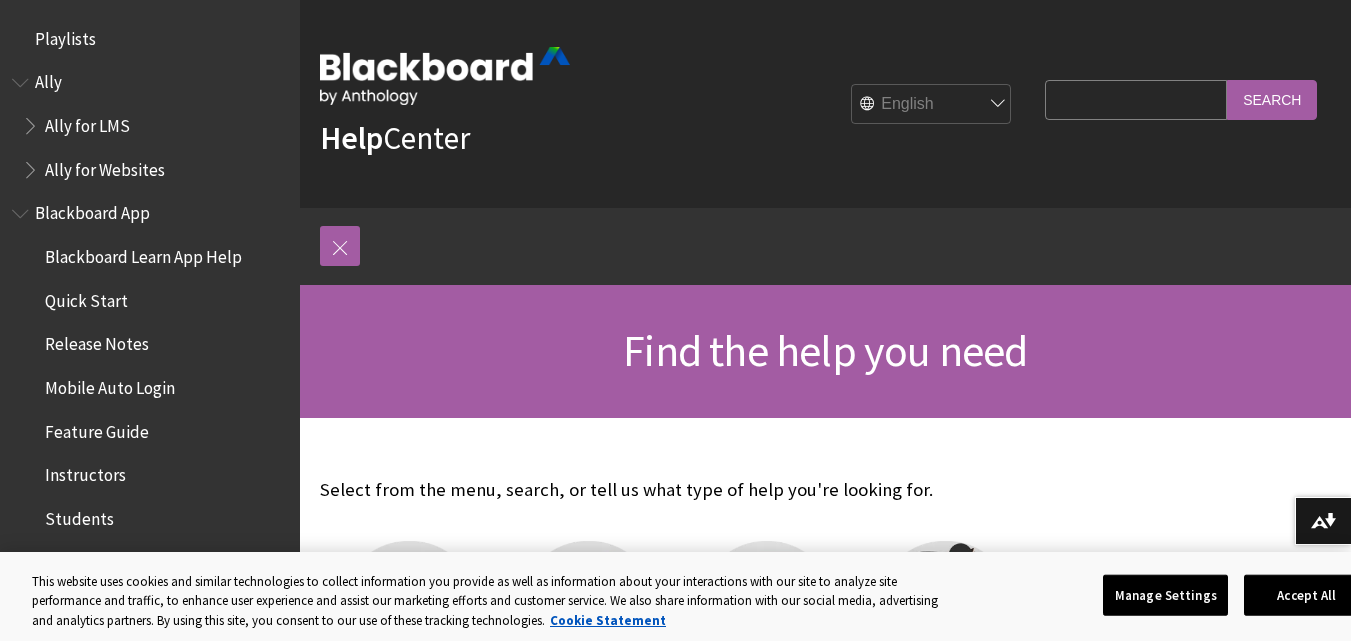 scroll, scrollTop: 300, scrollLeft: 0, axis: vertical 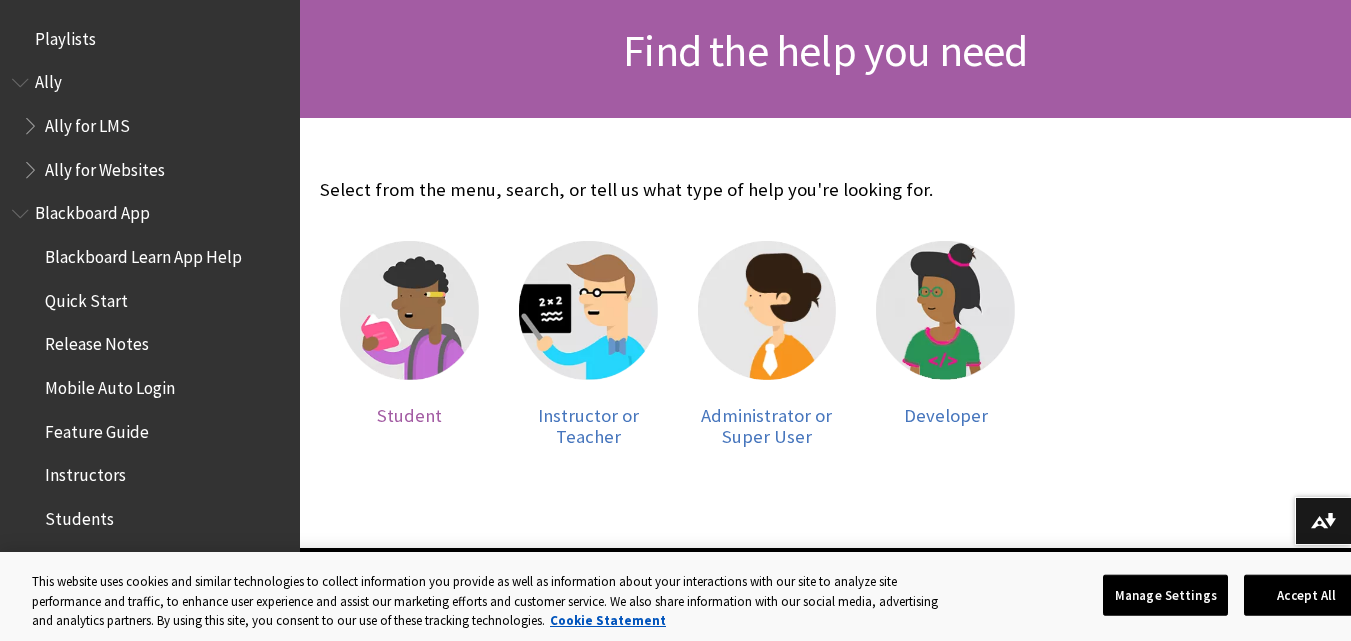 click on "Student" at bounding box center (409, 415) 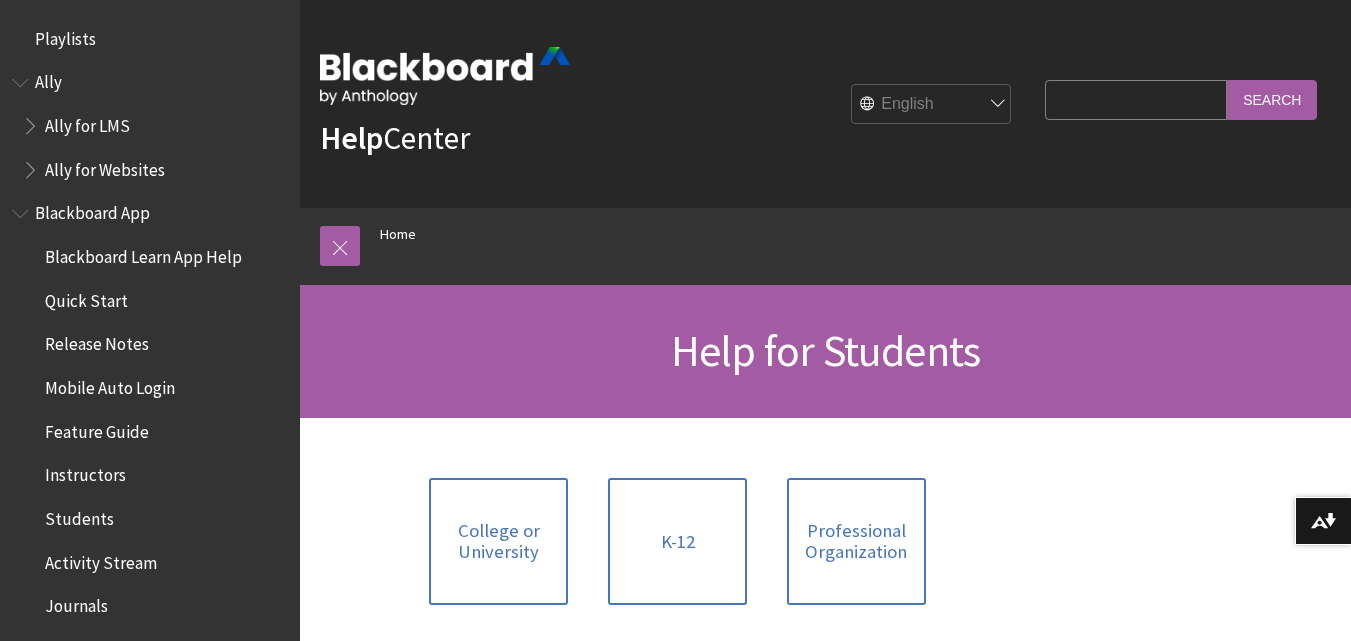 scroll, scrollTop: 200, scrollLeft: 0, axis: vertical 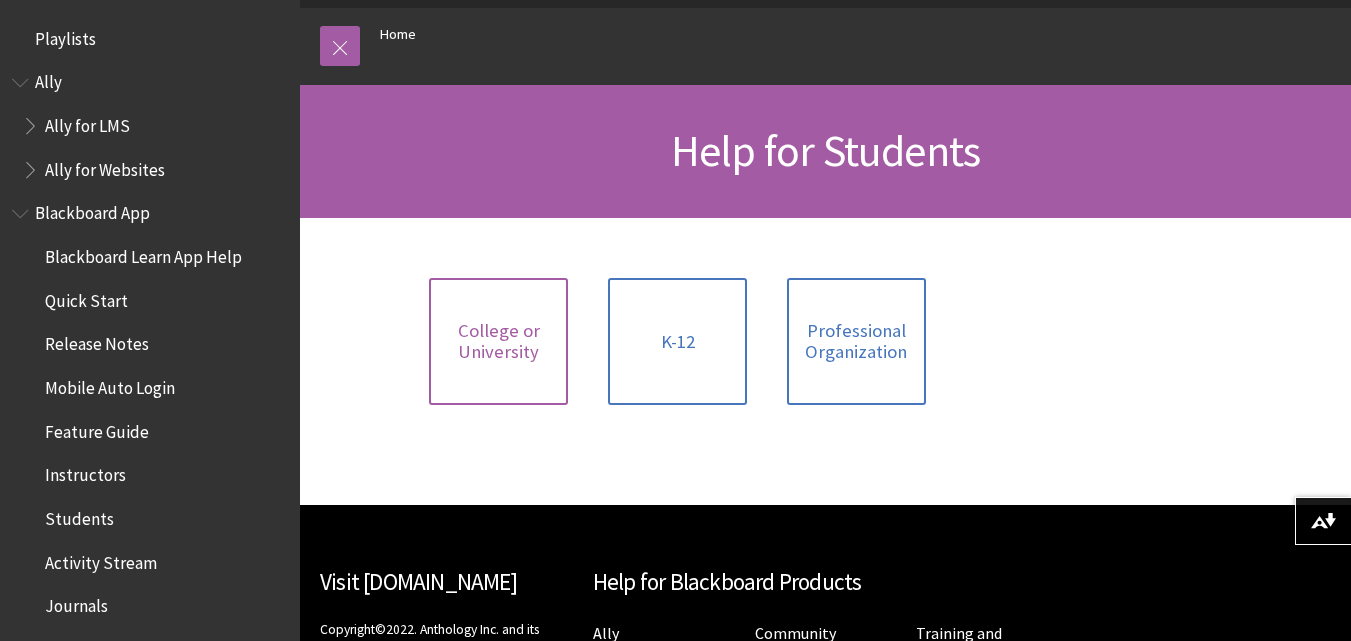 click on "College or University" at bounding box center (498, 341) 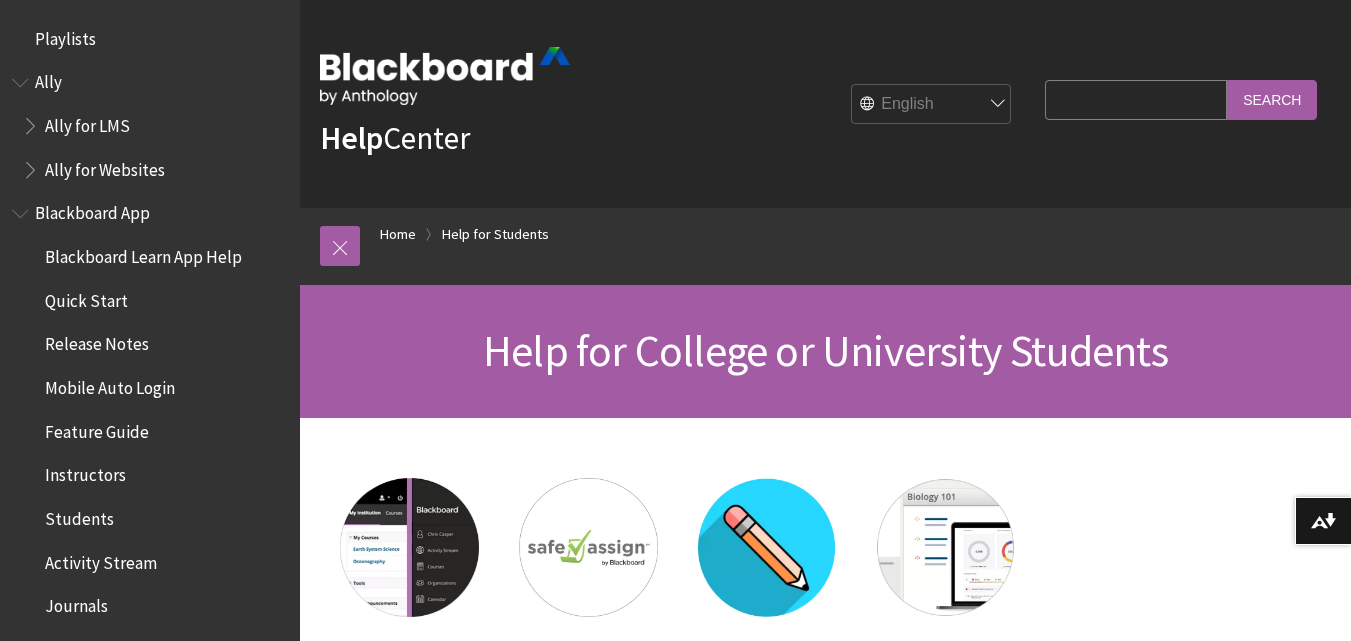 scroll, scrollTop: 0, scrollLeft: 0, axis: both 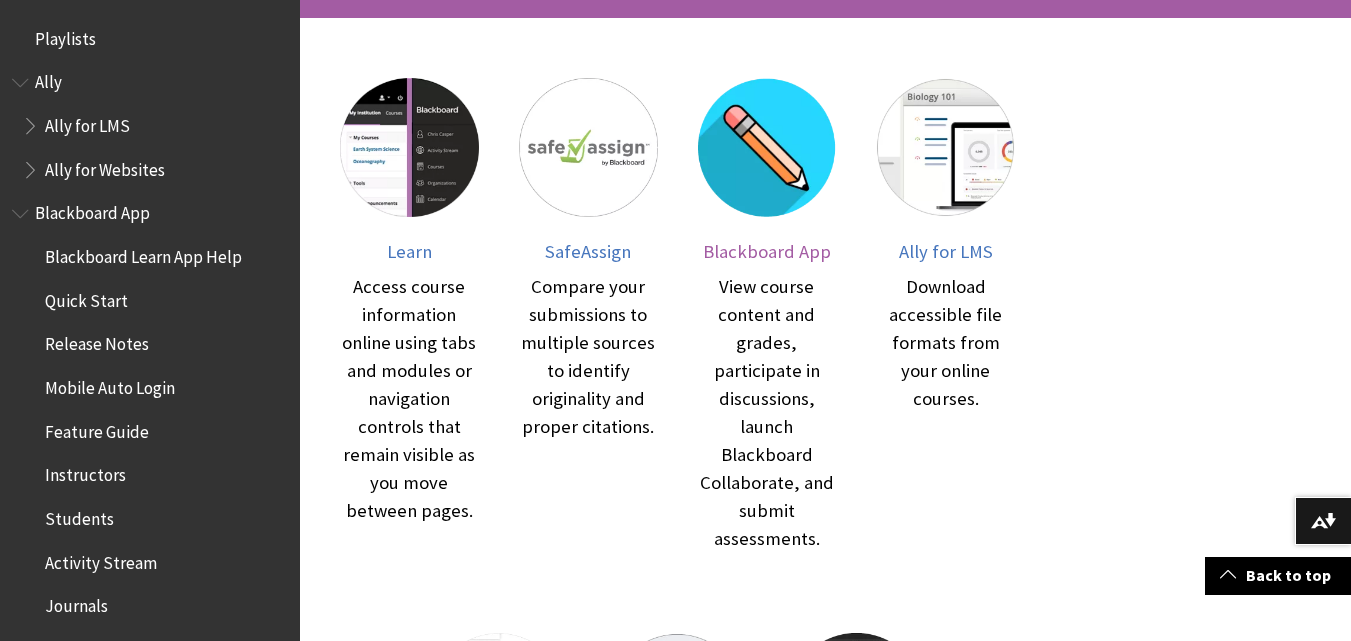 click on "Blackboard App" at bounding box center (767, 251) 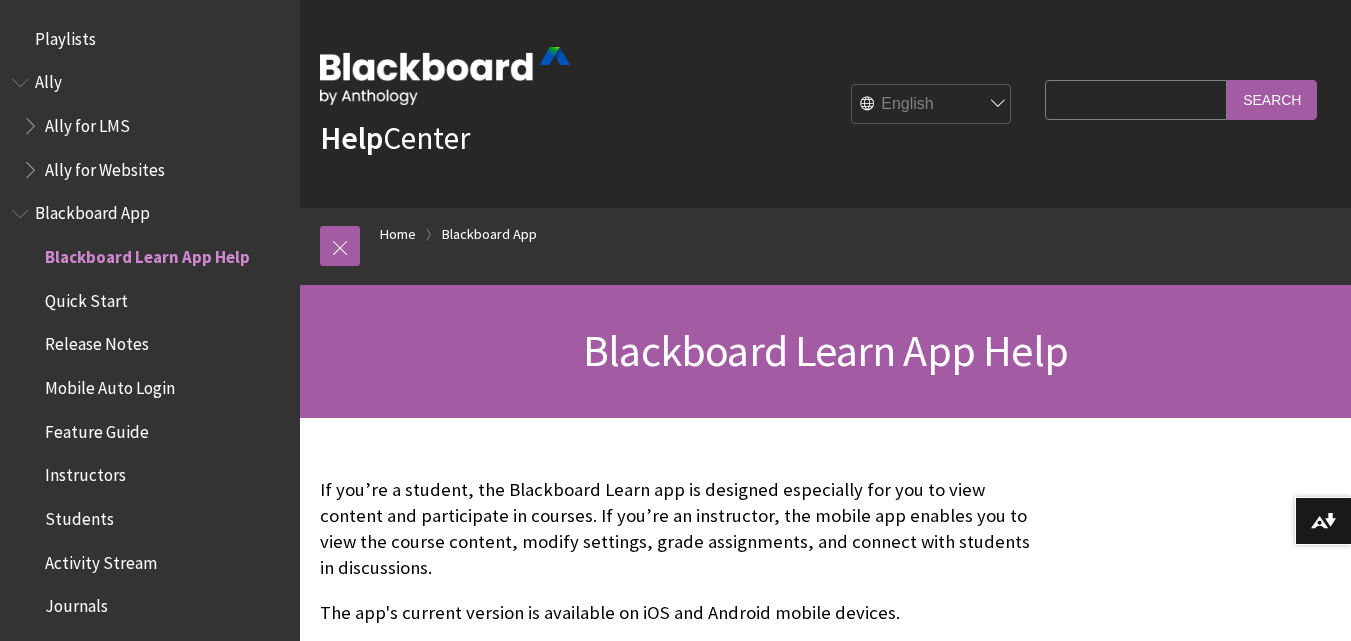 scroll, scrollTop: 400, scrollLeft: 0, axis: vertical 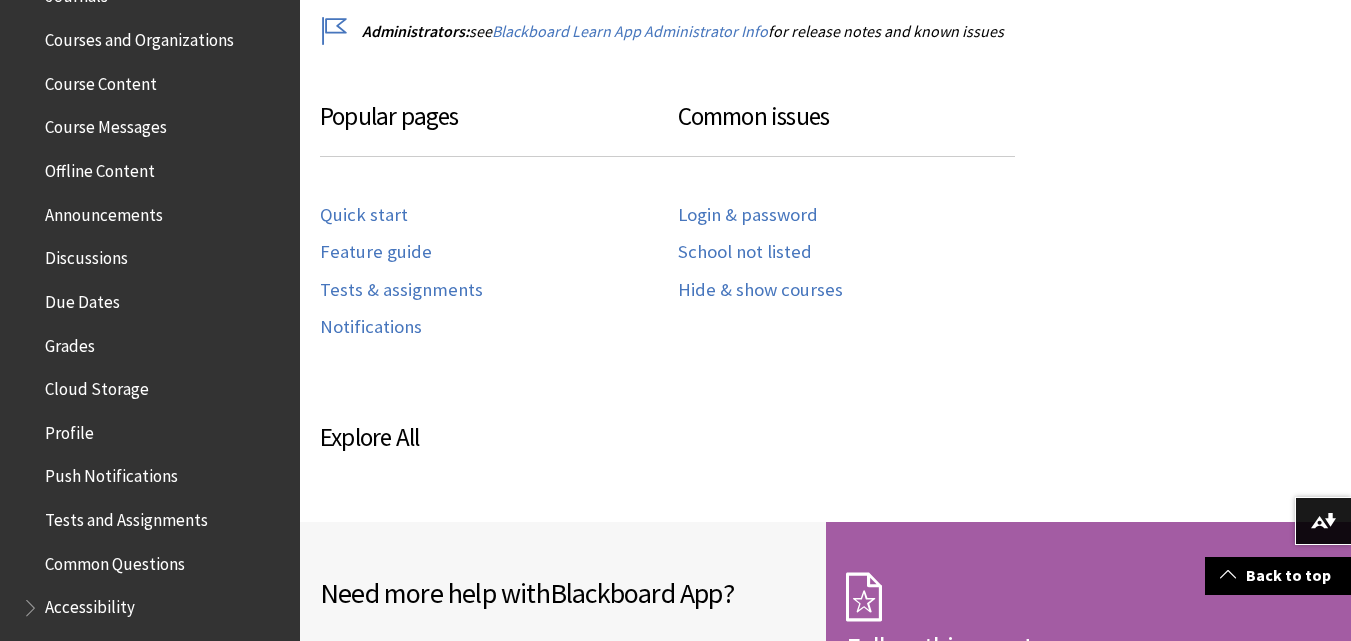 click on "Grades" at bounding box center (155, 346) 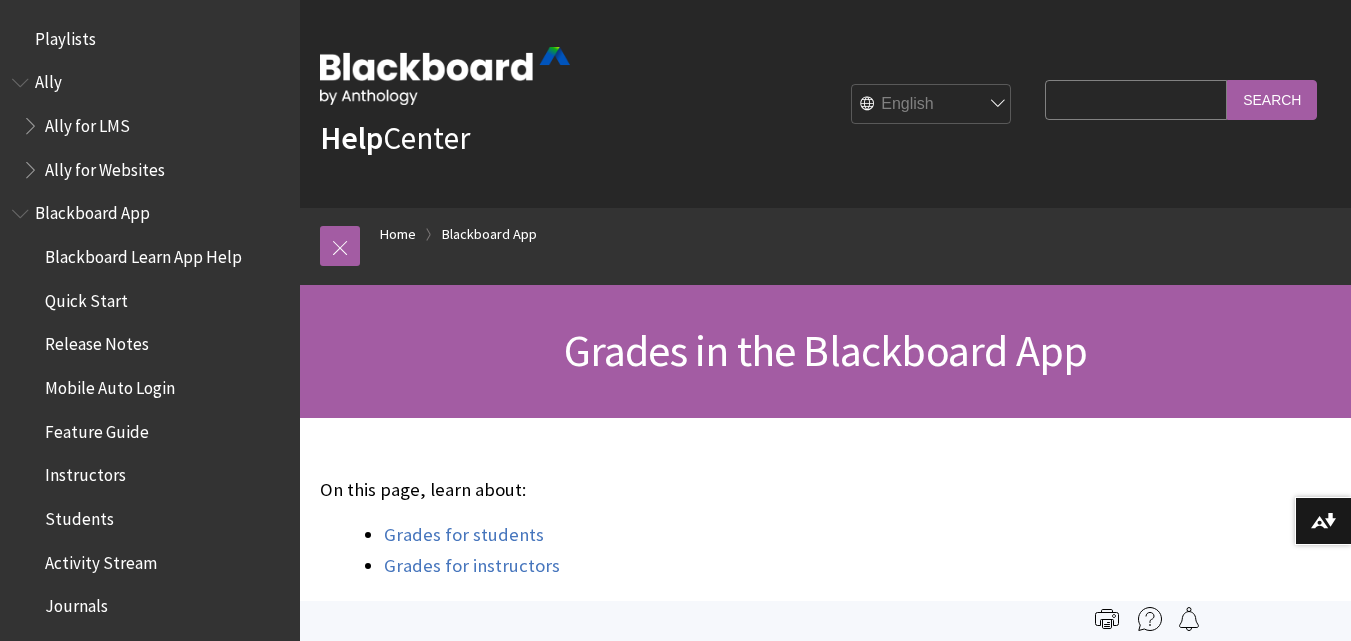 scroll, scrollTop: 0, scrollLeft: 0, axis: both 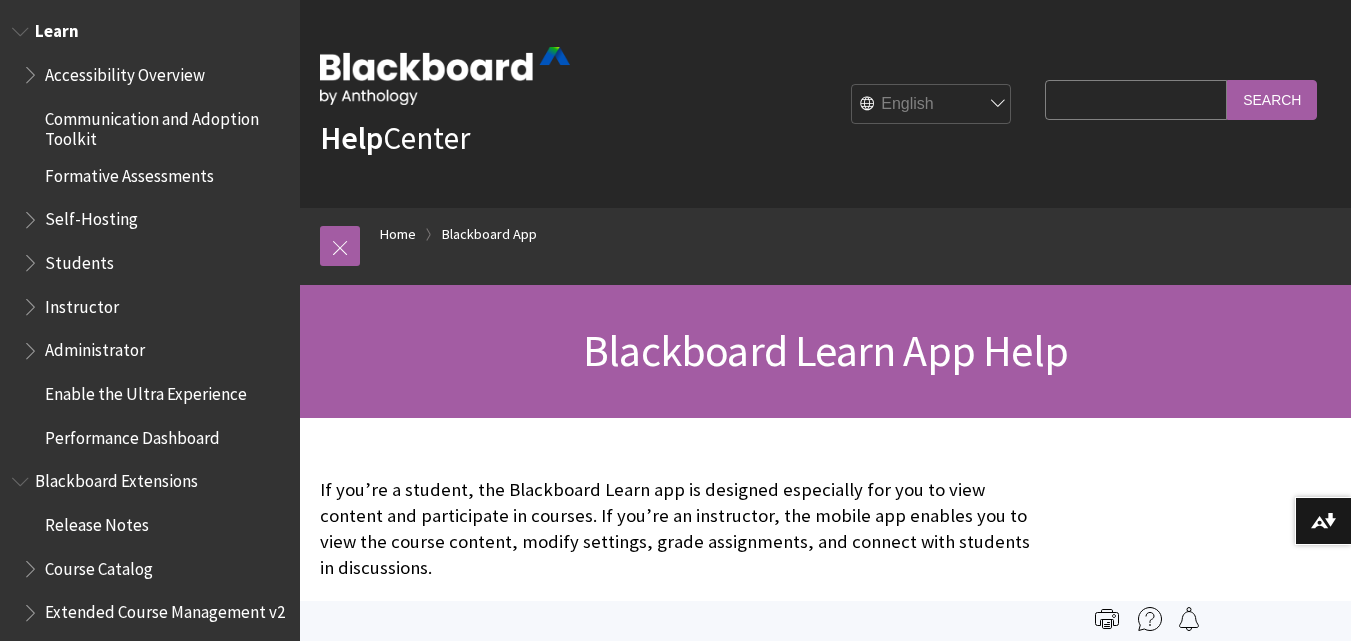 click on "Students" at bounding box center (79, 259) 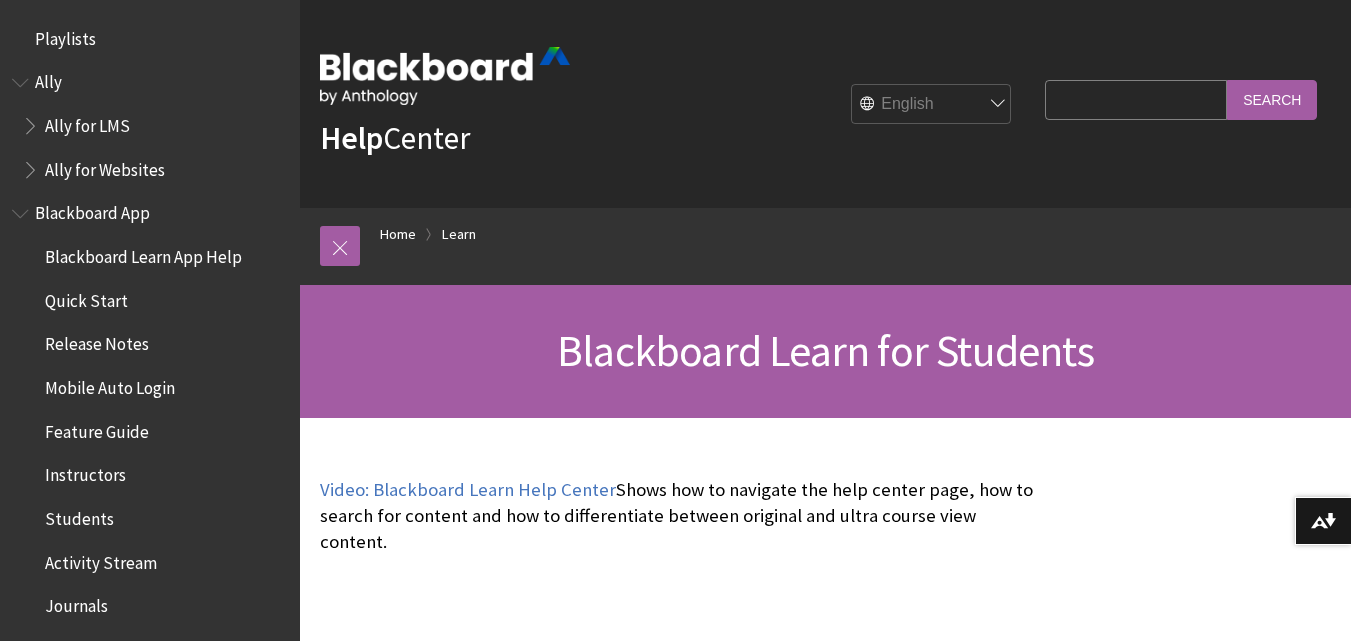 scroll, scrollTop: 0, scrollLeft: 0, axis: both 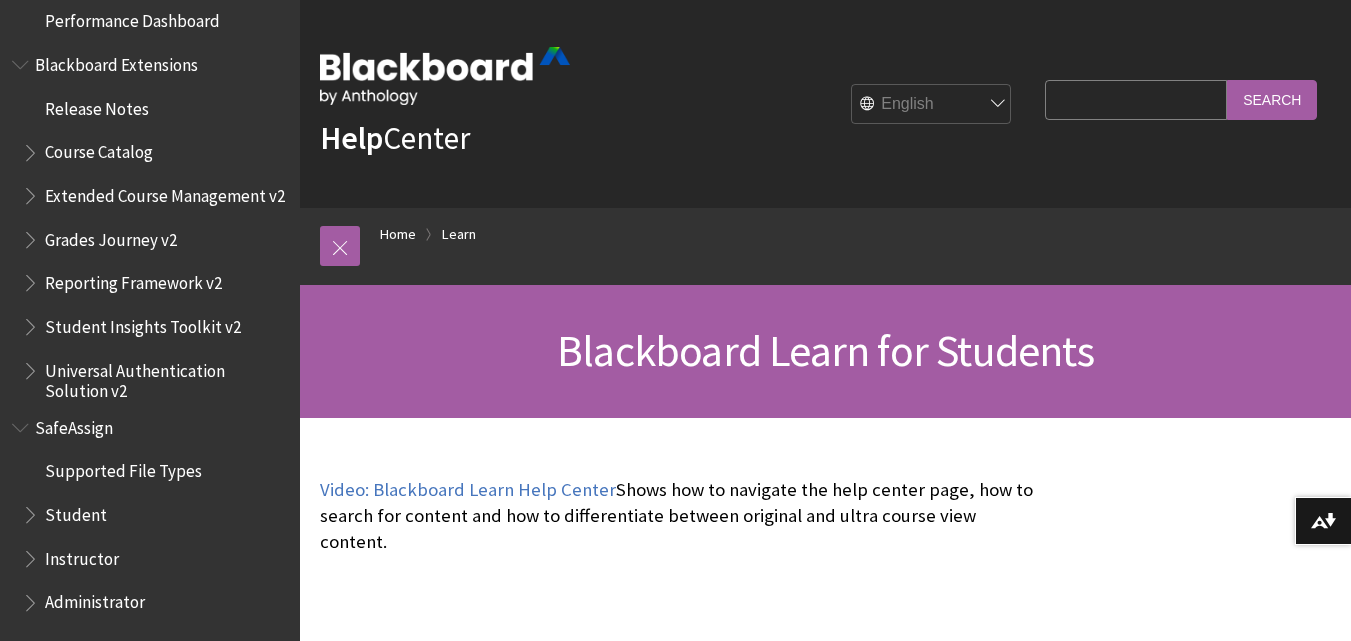 click on "Administrator" at bounding box center (95, 599) 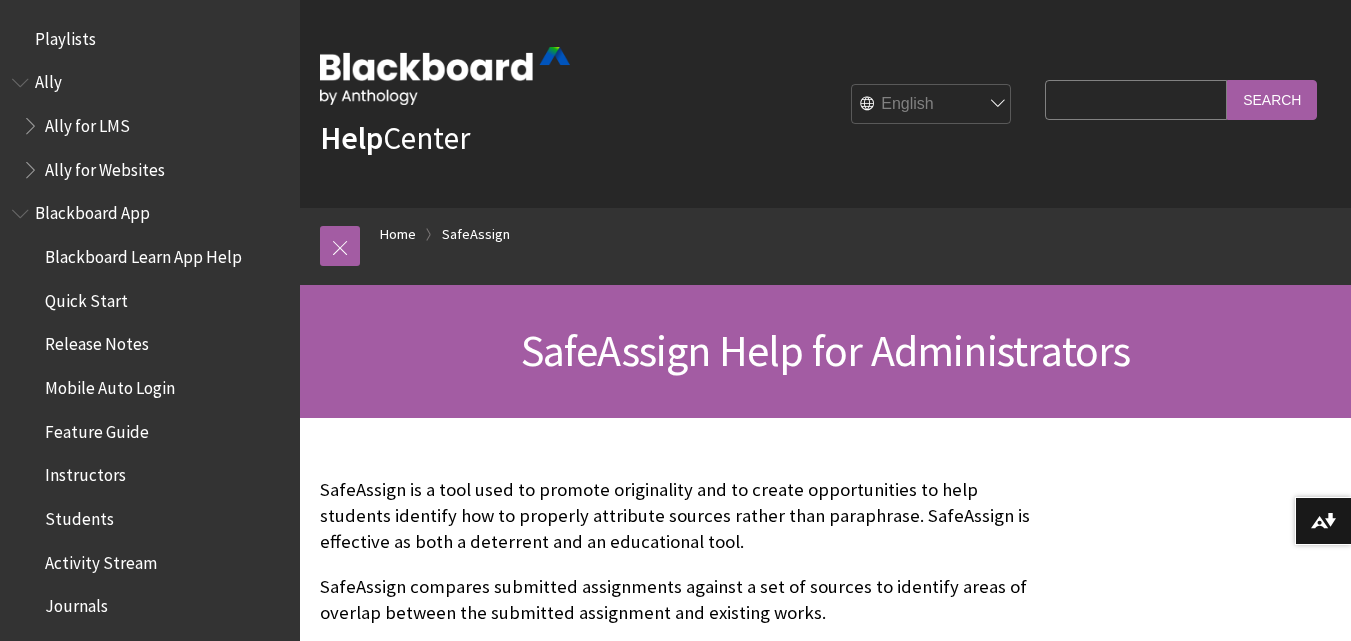 scroll, scrollTop: 0, scrollLeft: 0, axis: both 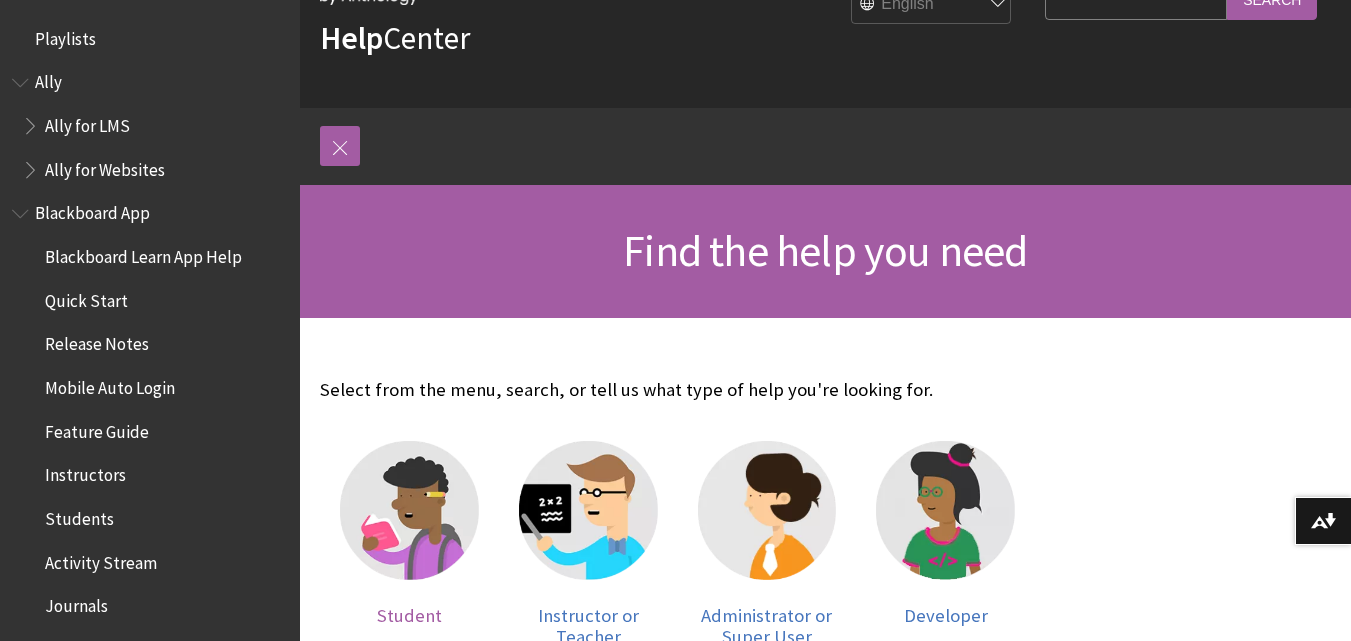 click at bounding box center (409, 510) 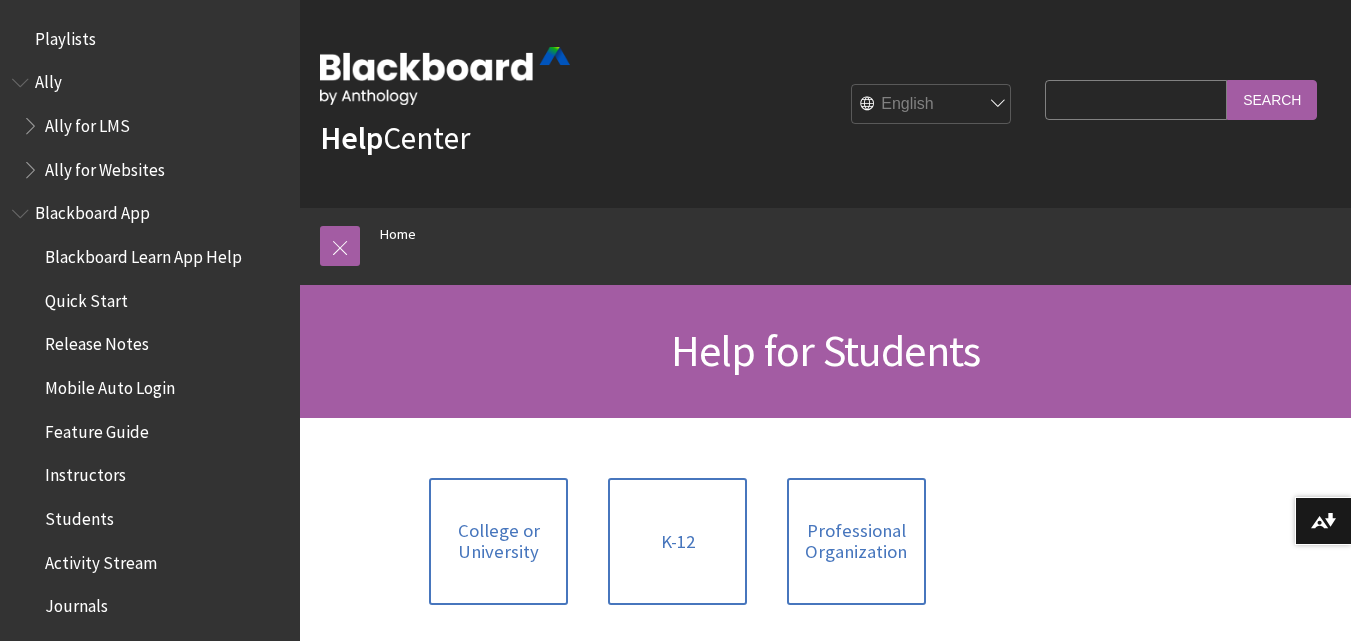 scroll, scrollTop: 0, scrollLeft: 0, axis: both 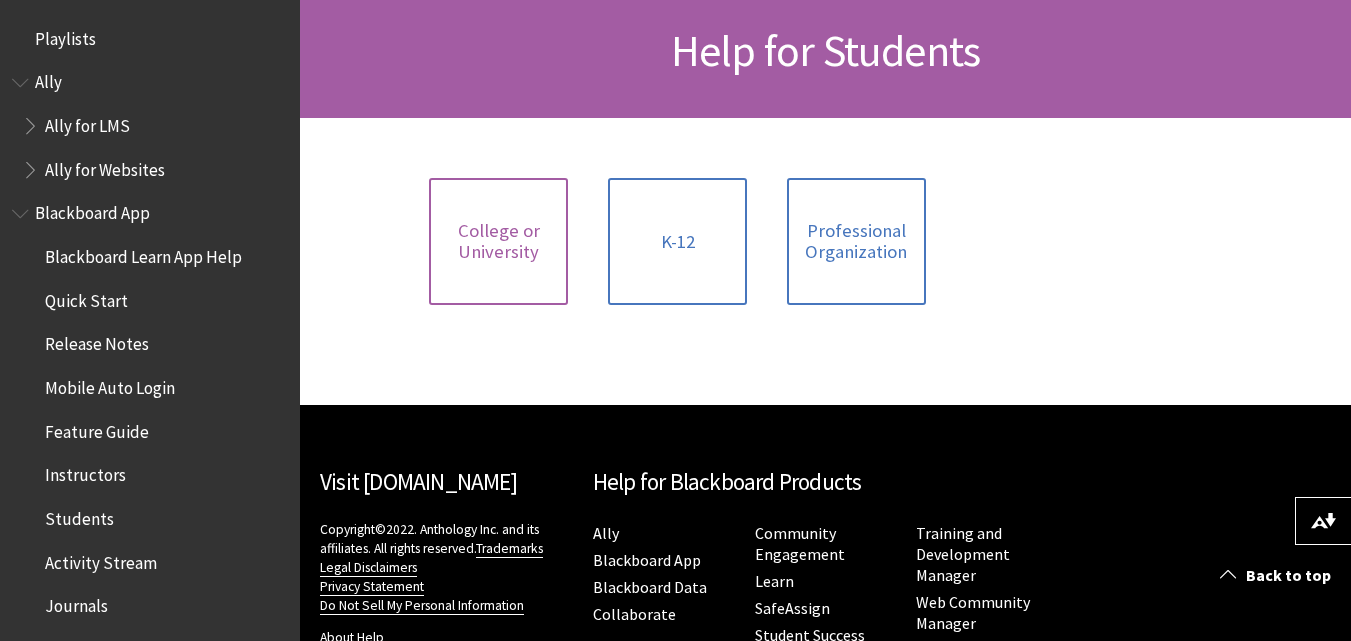 click on "College or University" at bounding box center (498, 241) 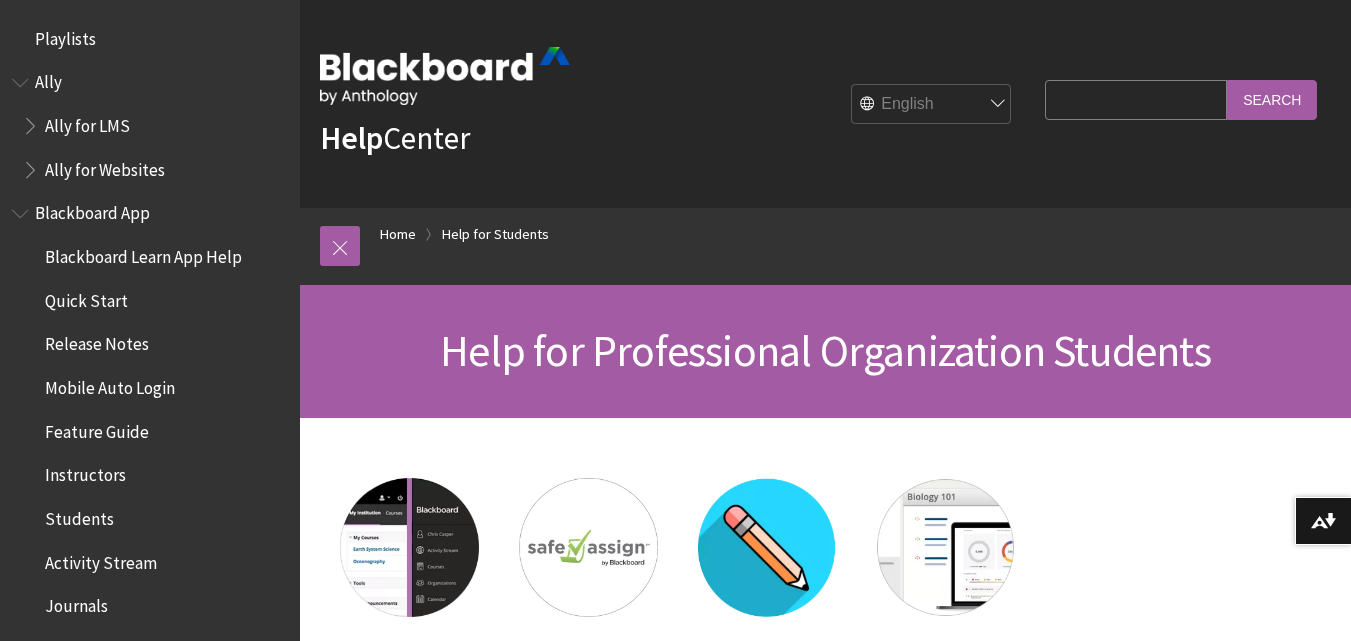 scroll, scrollTop: 0, scrollLeft: 0, axis: both 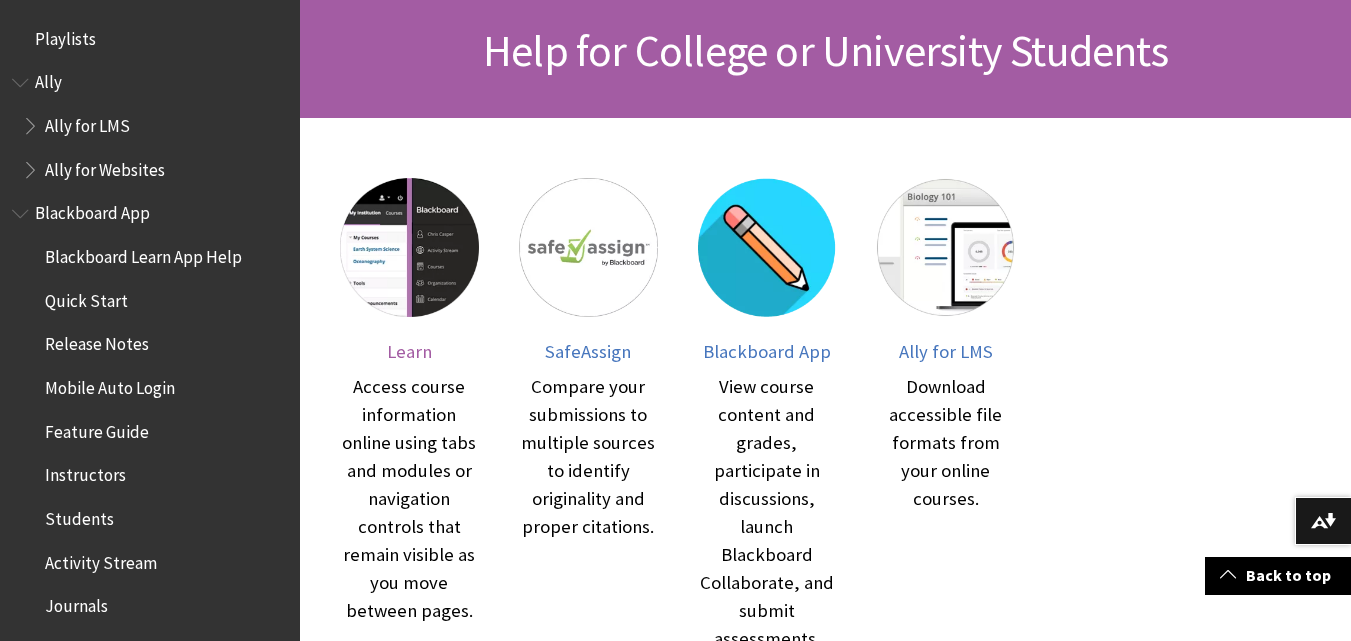 click on "Learn" at bounding box center [409, 351] 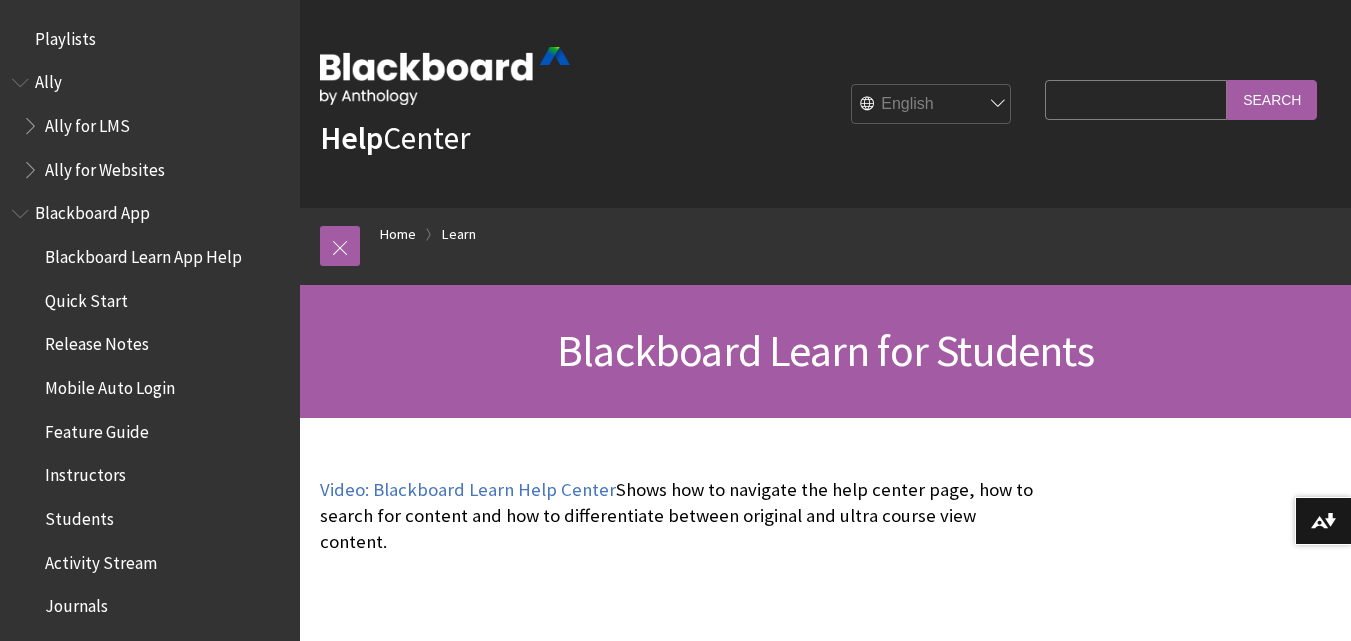 scroll, scrollTop: 300, scrollLeft: 0, axis: vertical 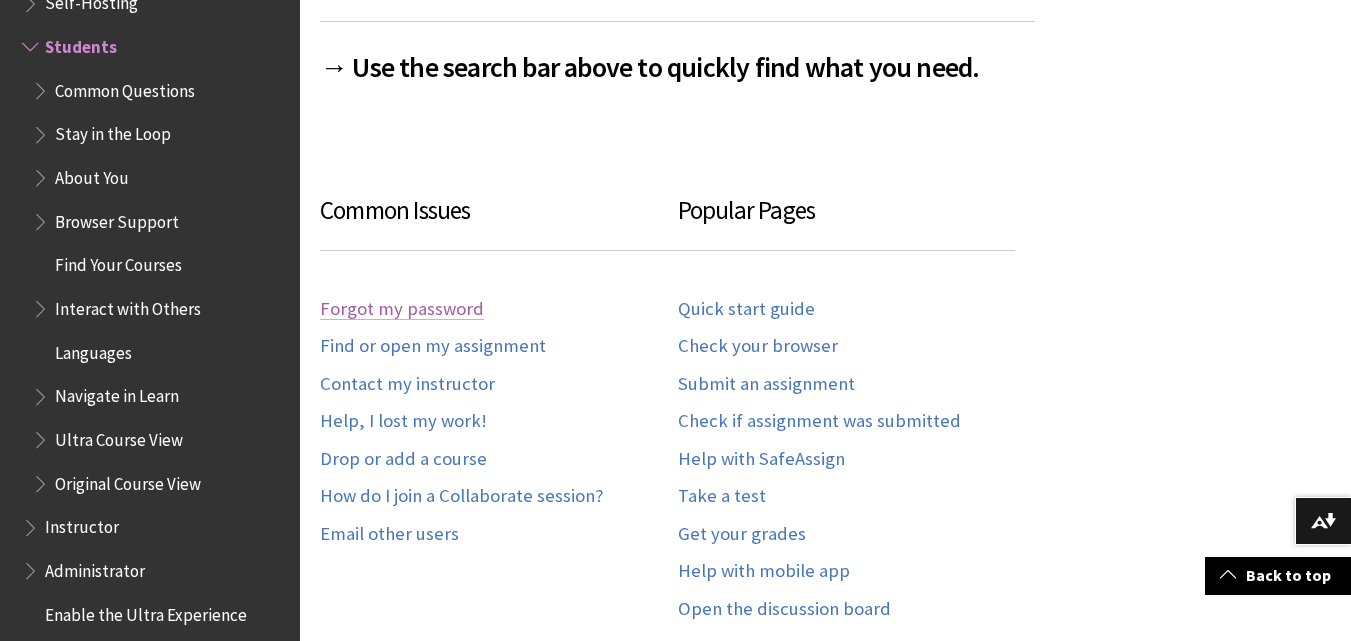 click on "Forgot my password" at bounding box center (402, 309) 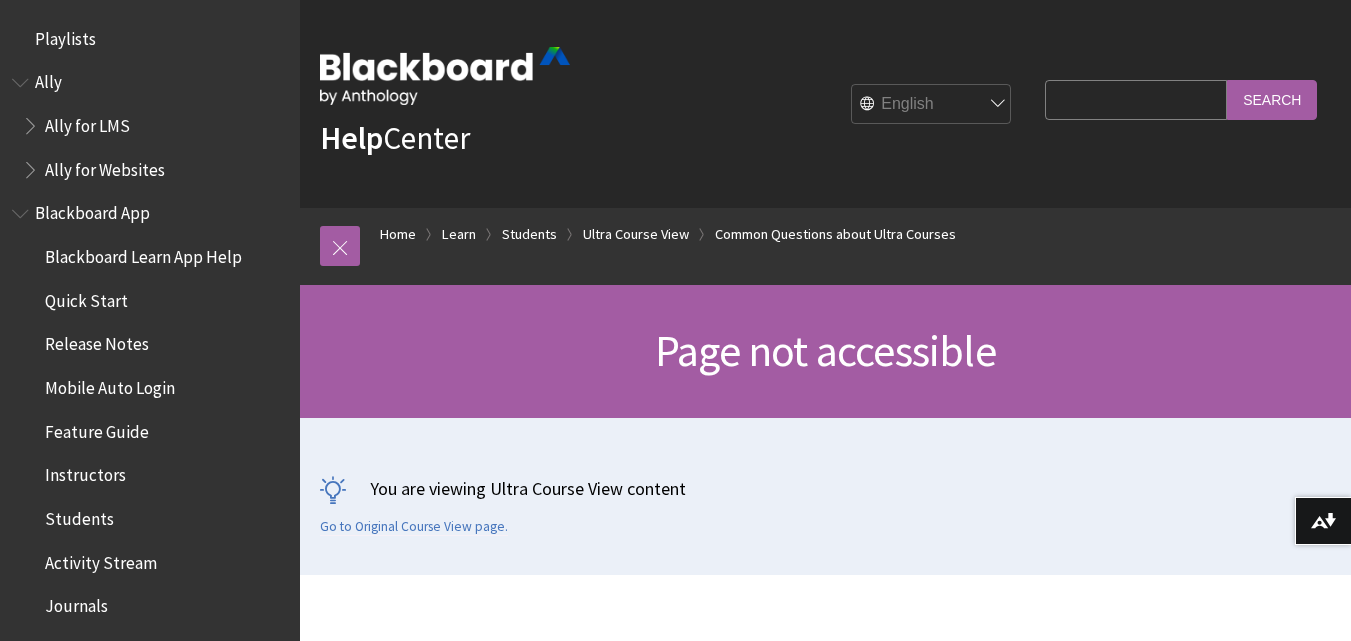 scroll, scrollTop: 0, scrollLeft: 0, axis: both 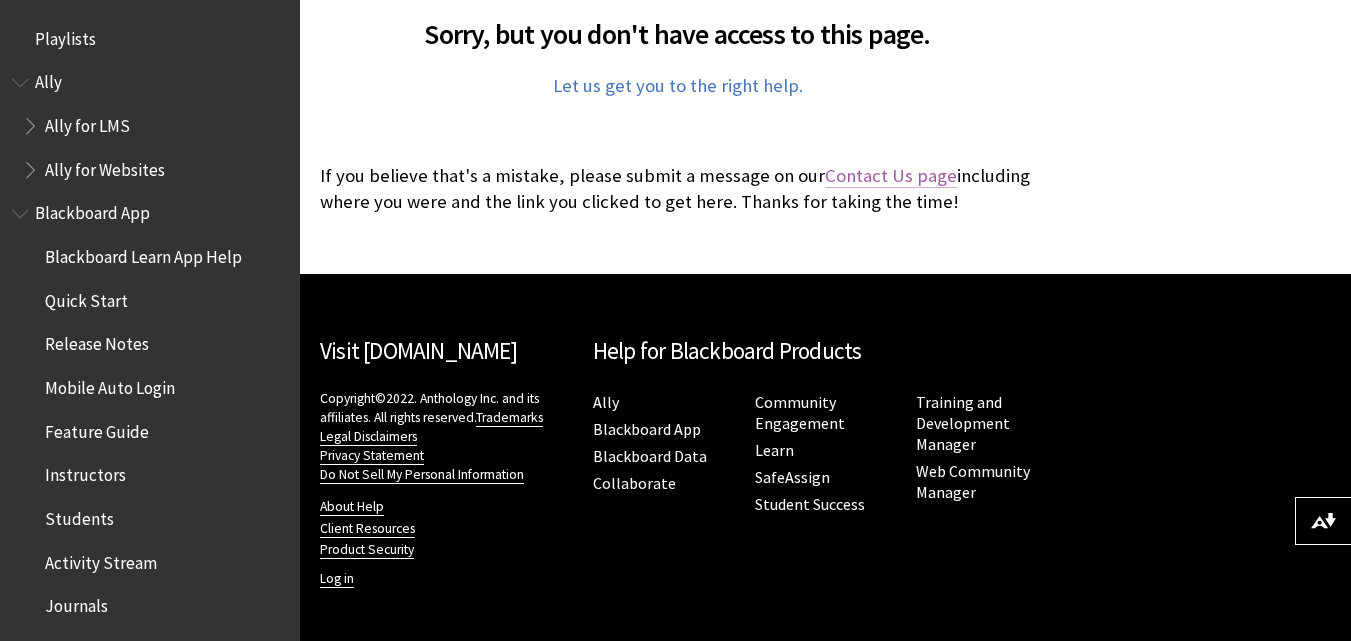 click on "Contact Us page" at bounding box center (891, 176) 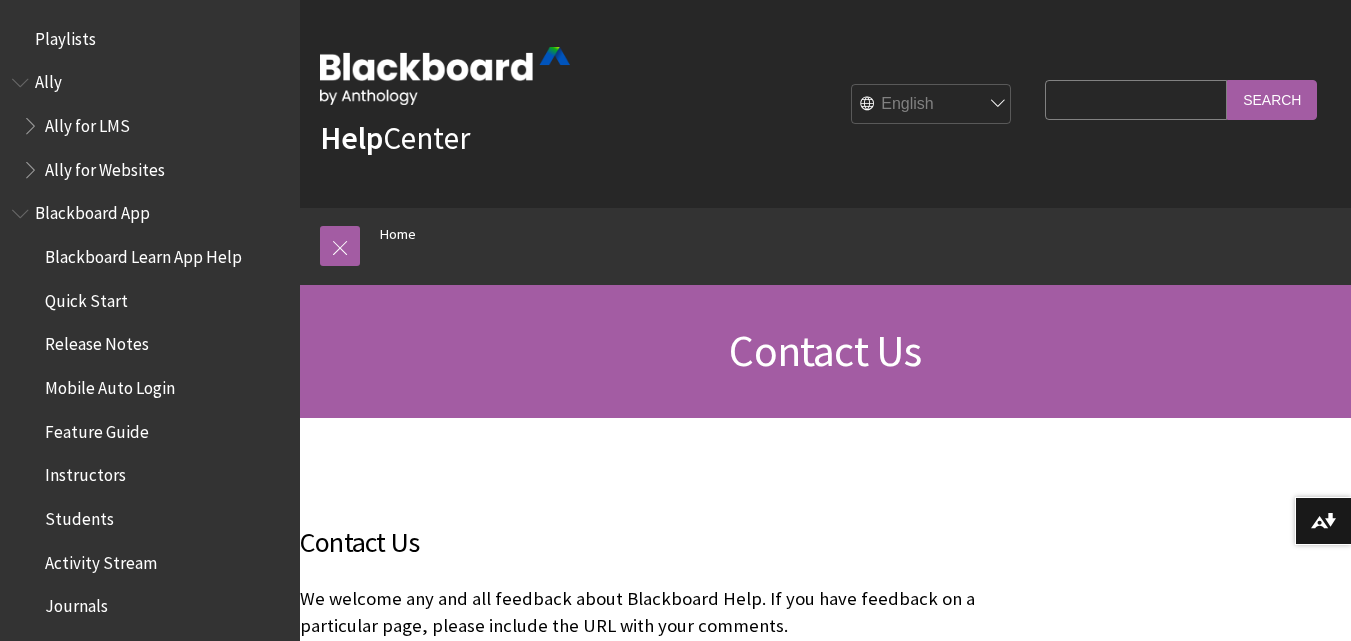scroll, scrollTop: 0, scrollLeft: 0, axis: both 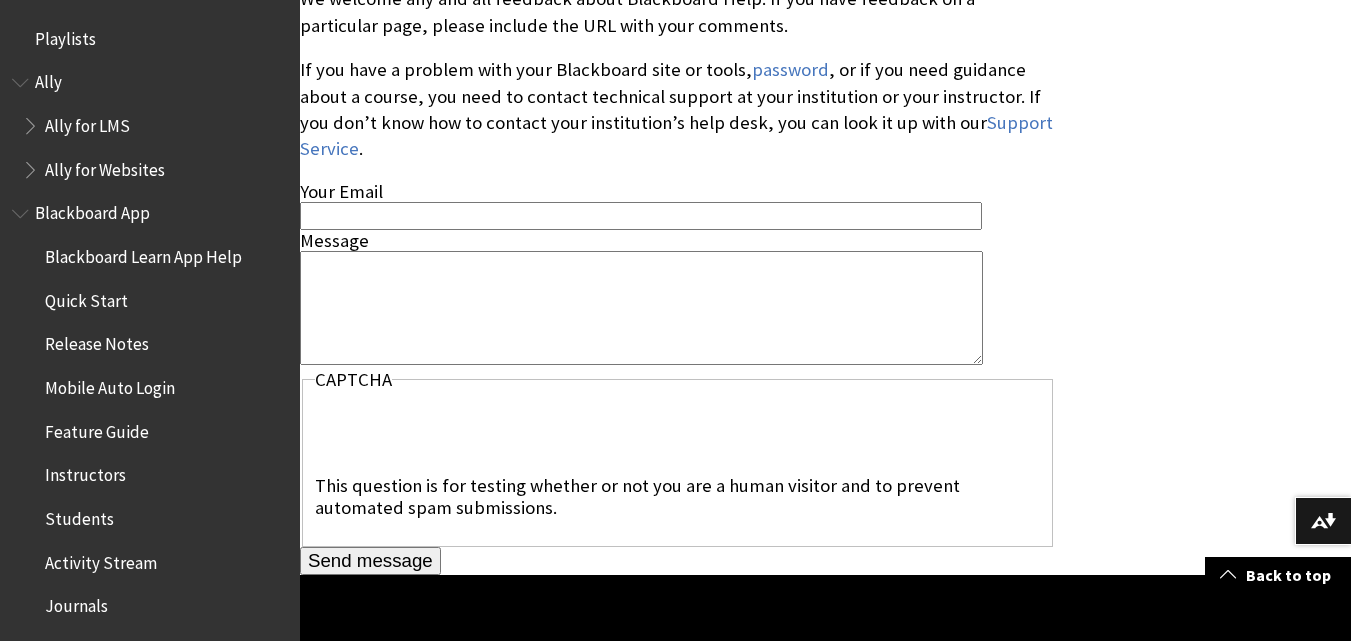 click on "Your Email" at bounding box center (641, 215) 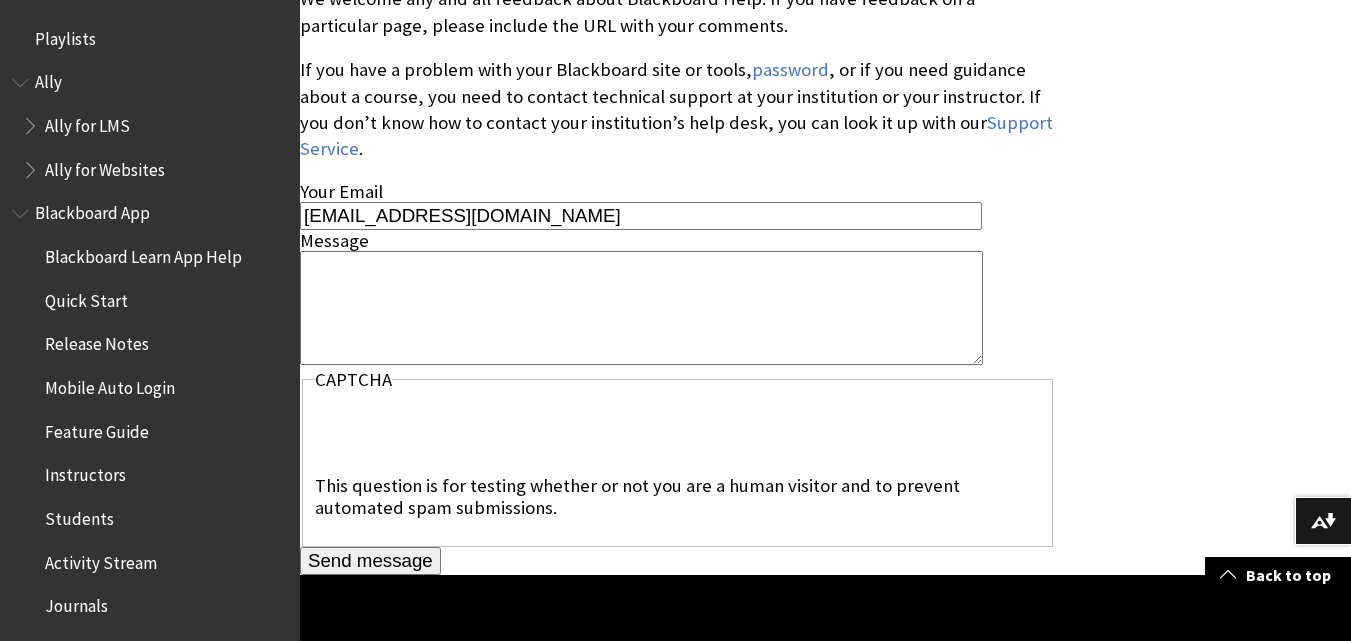click on "Message" at bounding box center [641, 307] 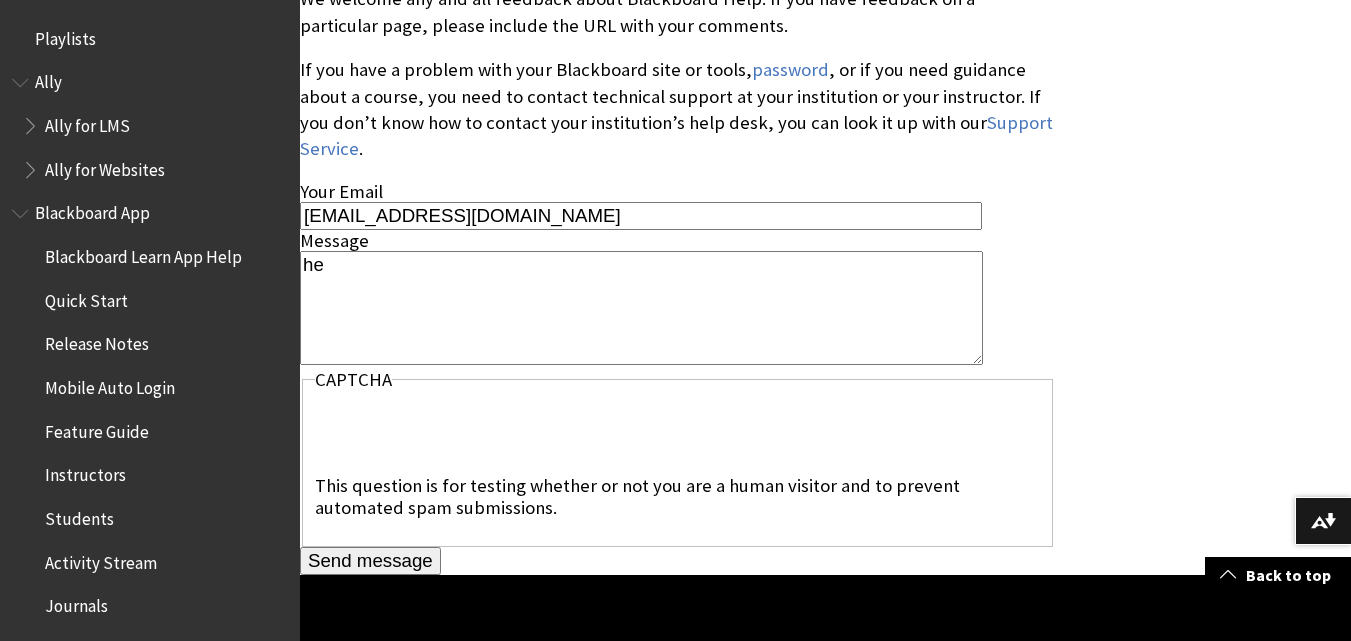 type on "h" 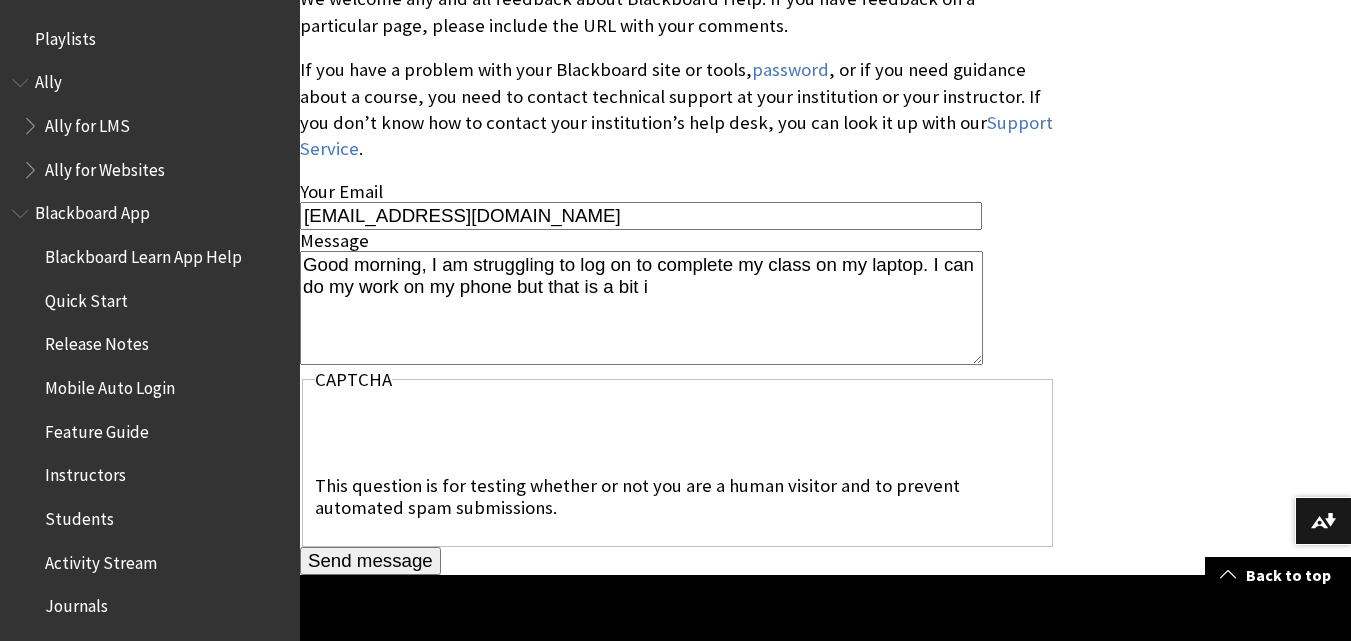 paste on "inconvenient for me" 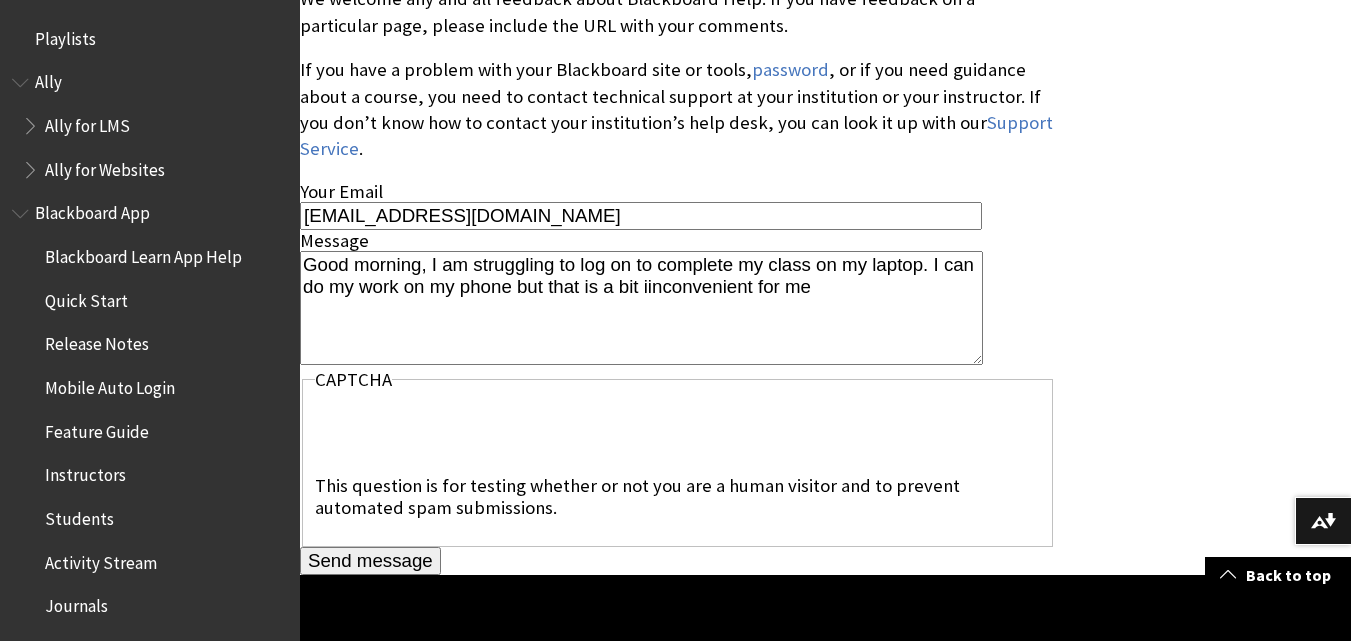 click on "Good morning, I am struggling to log on to complete my class on my laptop. I can do my work on my phone but that is a bit iinconvenient for me" at bounding box center (641, 307) 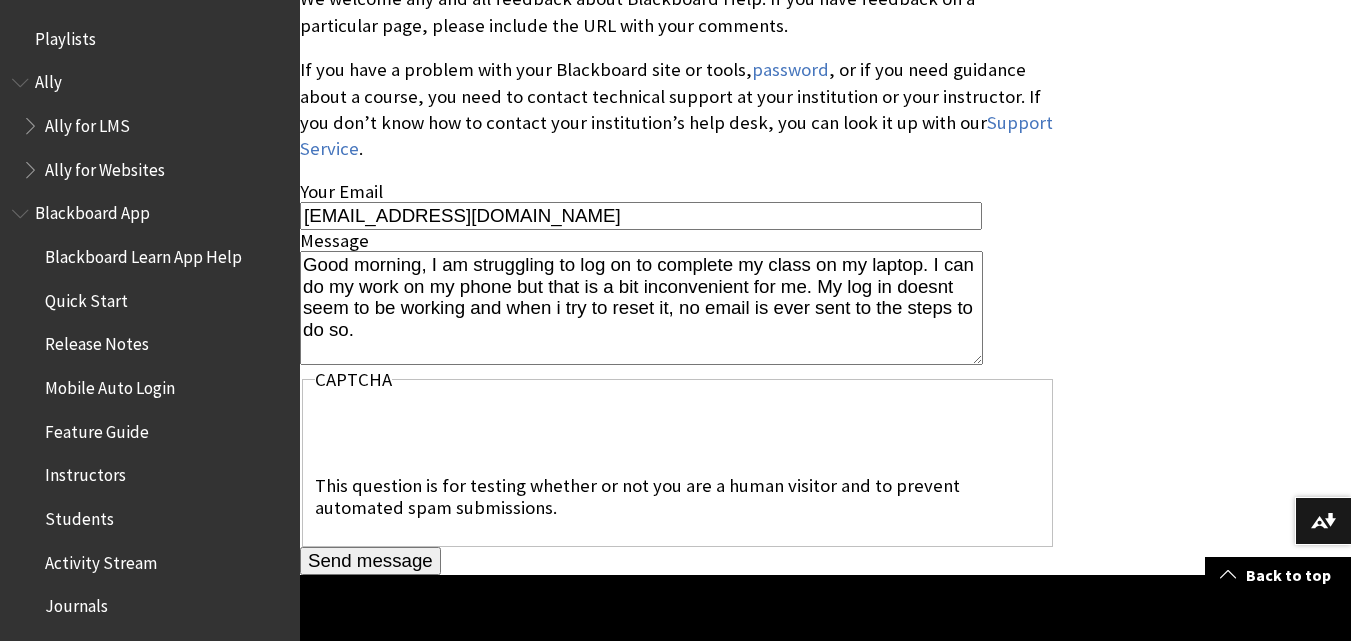 click on "Good morning, I am struggling to log on to complete my class on my laptop. I can do my work on my phone but that is a bit inconvenient for me. My log in doesnt seem to be working and when i try to reset it, no email is ever sent to the steps to do so." at bounding box center (641, 307) 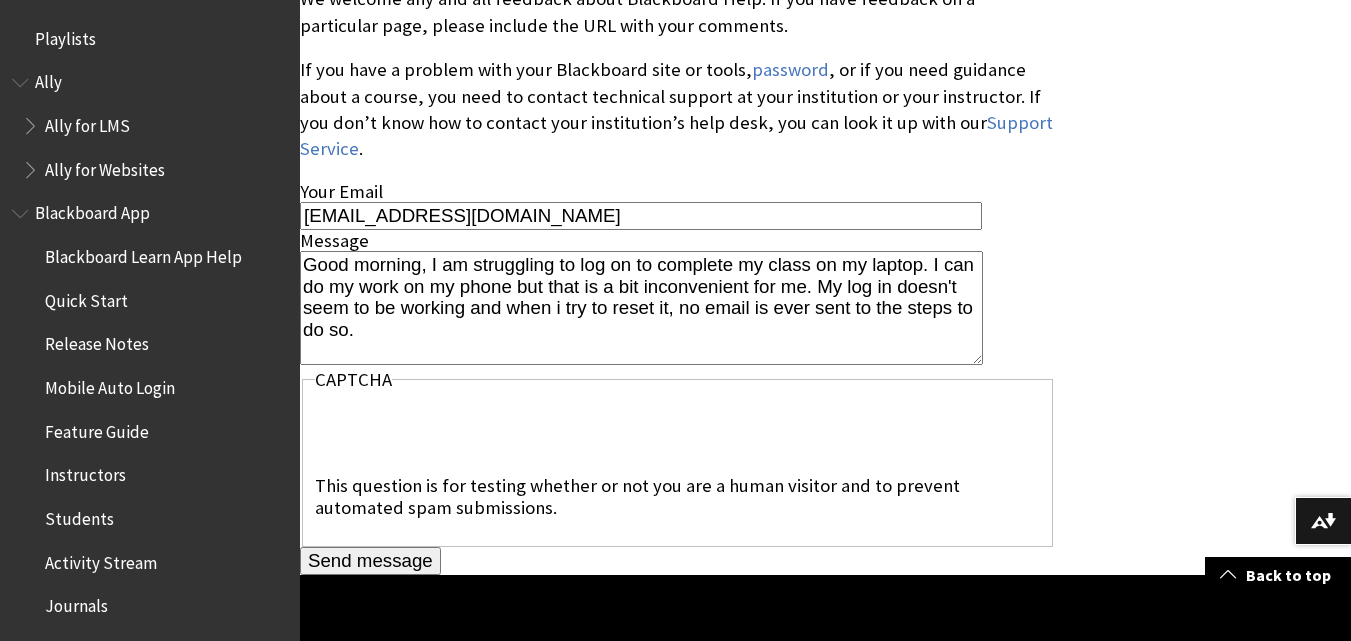 click on "Good morning, I am struggling to log on to complete my class on my laptop. I can do my work on my phone but that is a bit inconvenient for me. My log in doesn't seem to be working and when i try to reset it, no email is ever sent to the steps to do so." at bounding box center [641, 307] 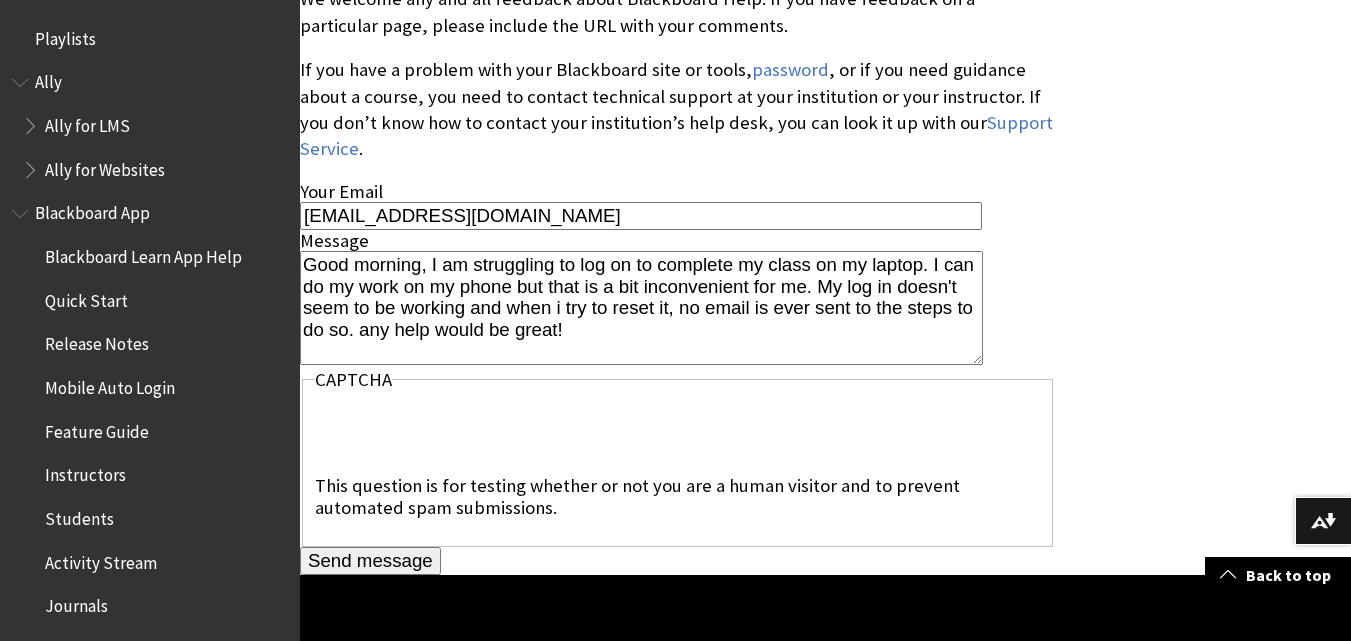 scroll, scrollTop: 20, scrollLeft: 0, axis: vertical 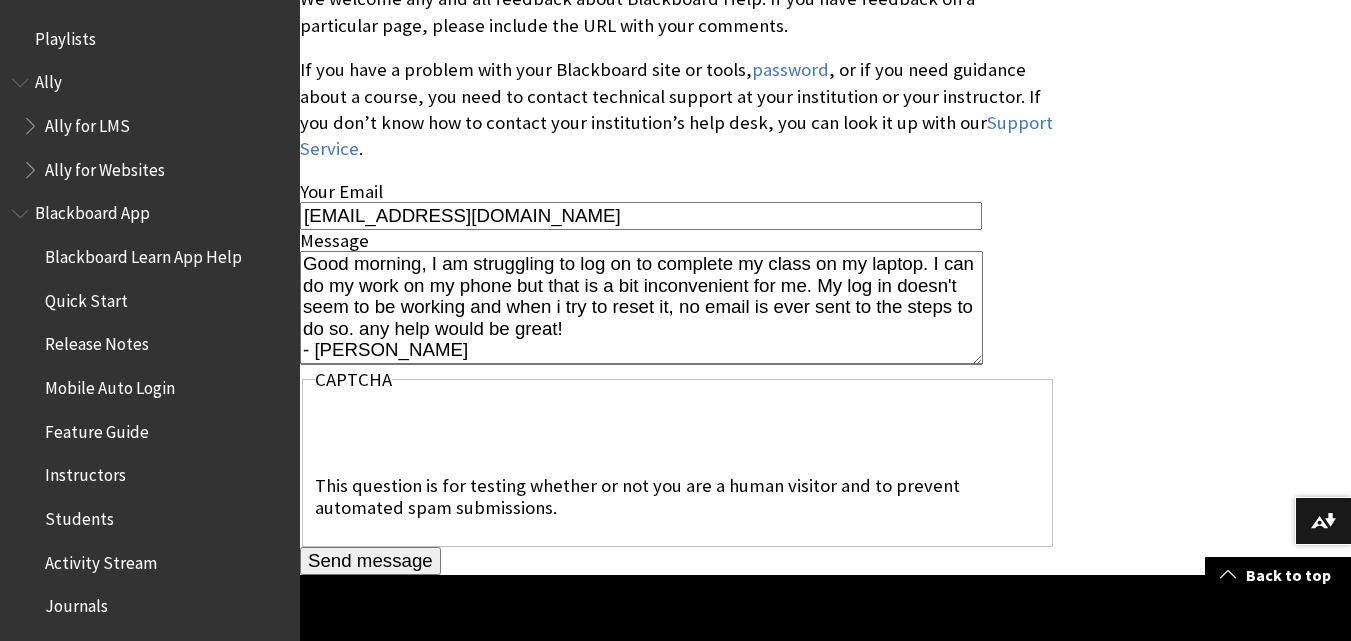click on "Good morning, I am struggling to log on to complete my class on my laptop. I can do my work on my phone but that is a bit inconvenient for me. My log in doesn't seem to be working and when i try to reset it, no email is ever sent to the steps to do so. any help would be great!
- Carol Cooper" at bounding box center (641, 307) 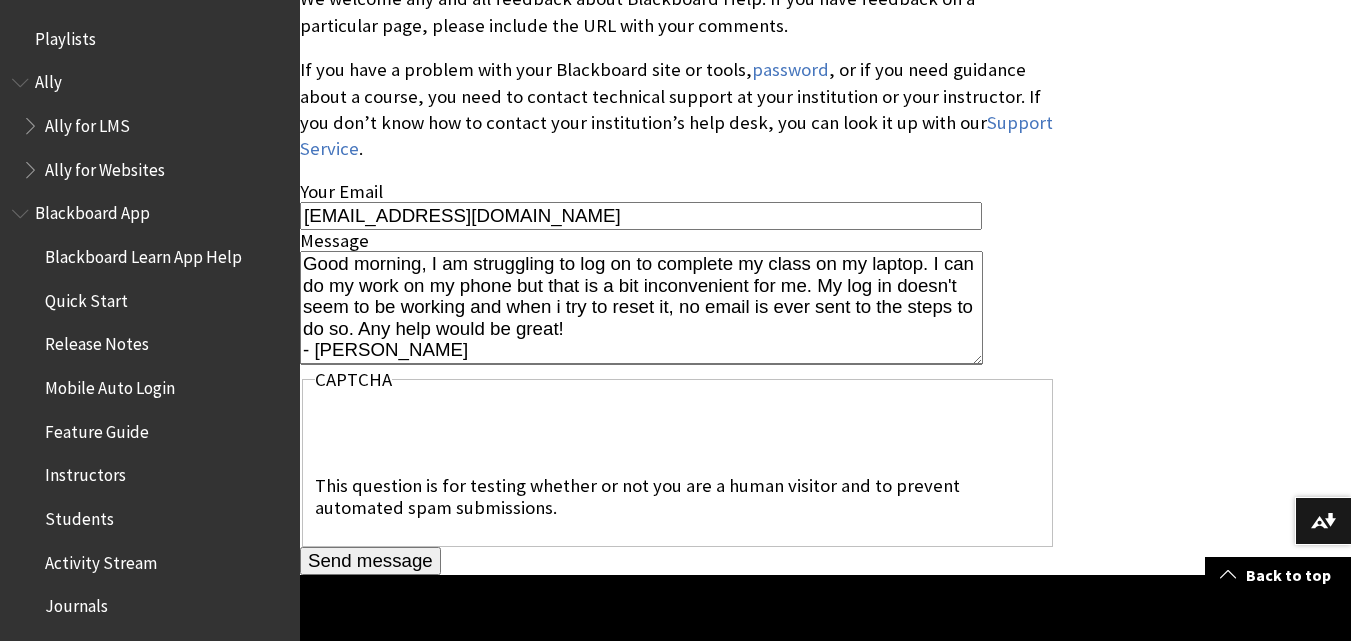click on "Good morning, I am struggling to log on to complete my class on my laptop. I can do my work on my phone but that is a bit inconvenient for me. My log in doesn't seem to be working and when i try to reset it, no email is ever sent to the steps to do so. Any help would be great!
- Carol Cooper" at bounding box center (641, 307) 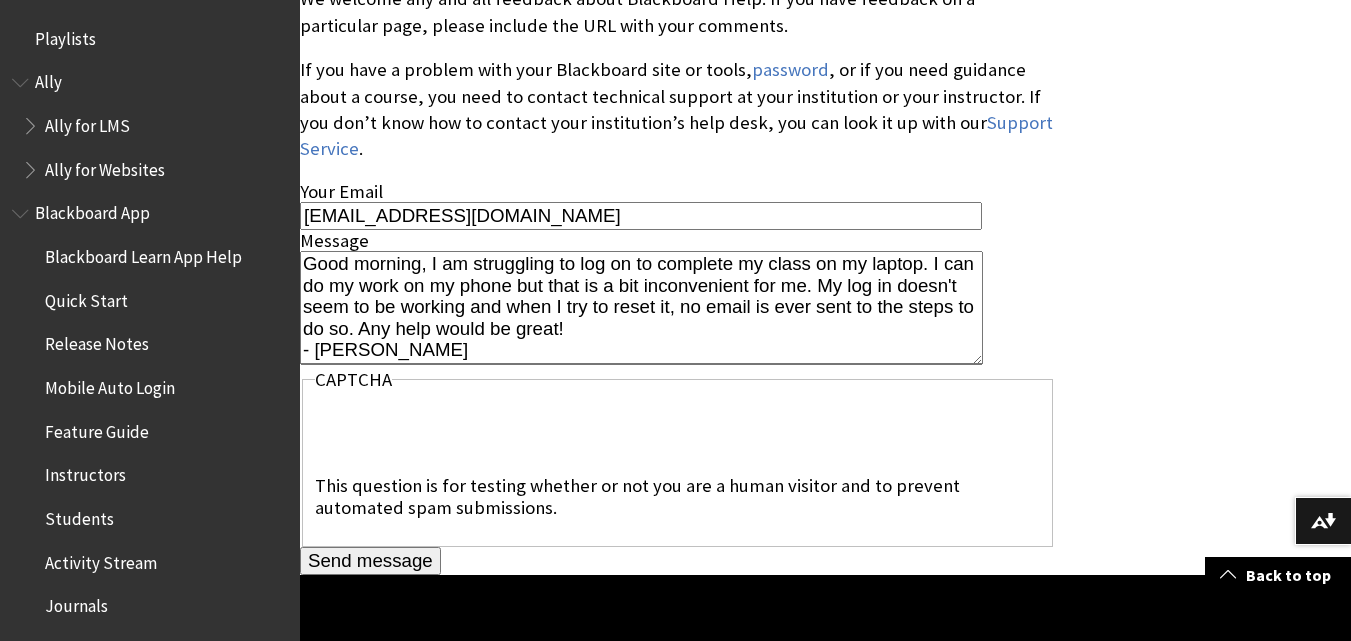 type on "Good morning, I am struggling to log on to complete my class on my laptop. I can do my work on my phone but that is a bit inconvenient for me. My log in doesn't seem to be working and when I try to reset it, no email is ever sent to the steps to do so. Any help would be great!
- Carol Cooper" 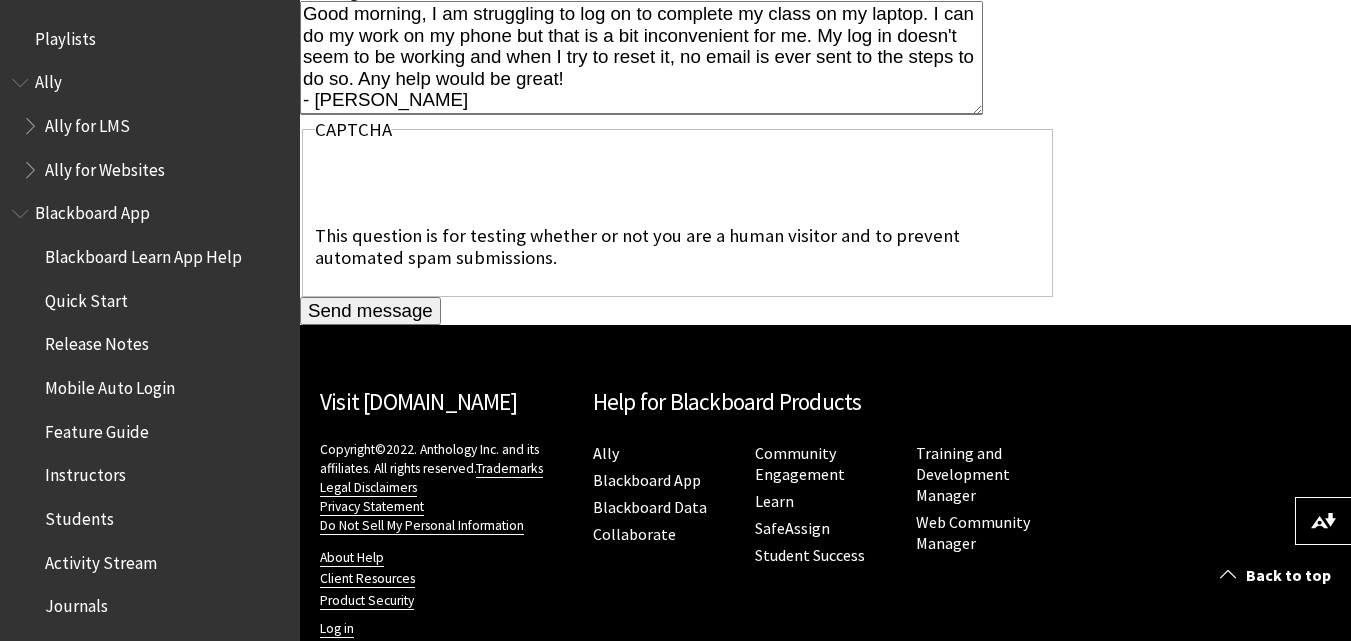 scroll, scrollTop: 881, scrollLeft: 0, axis: vertical 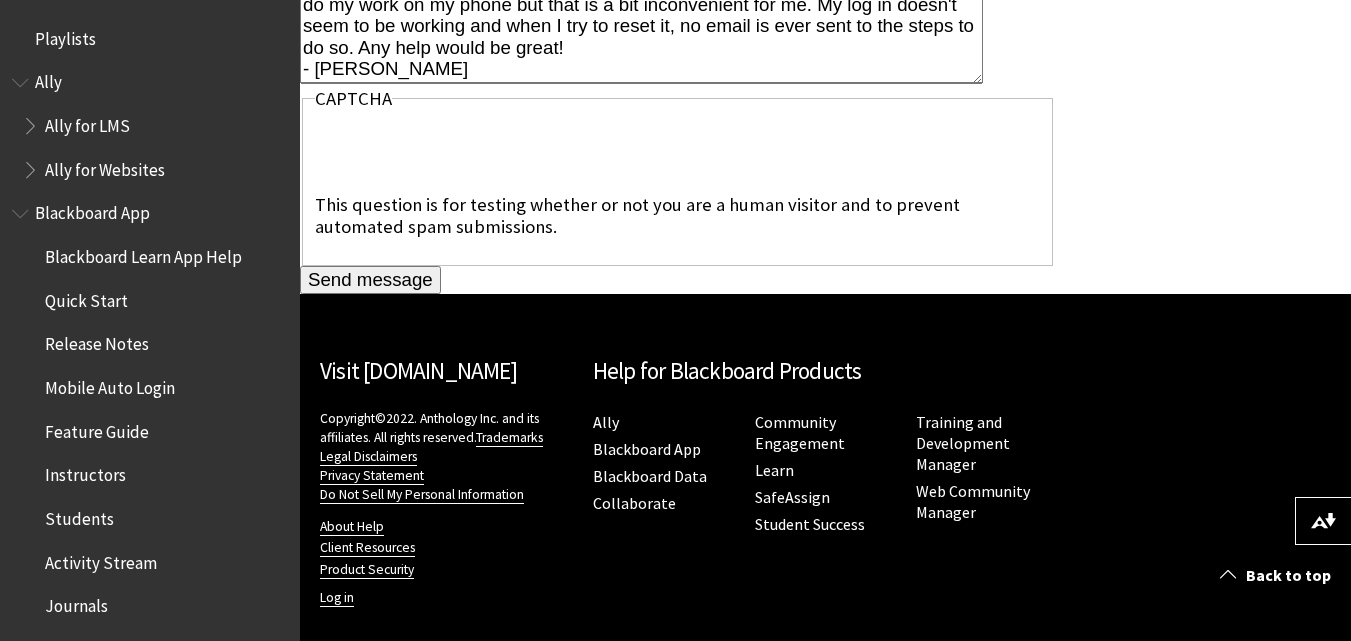 click on "Send message" at bounding box center (370, 280) 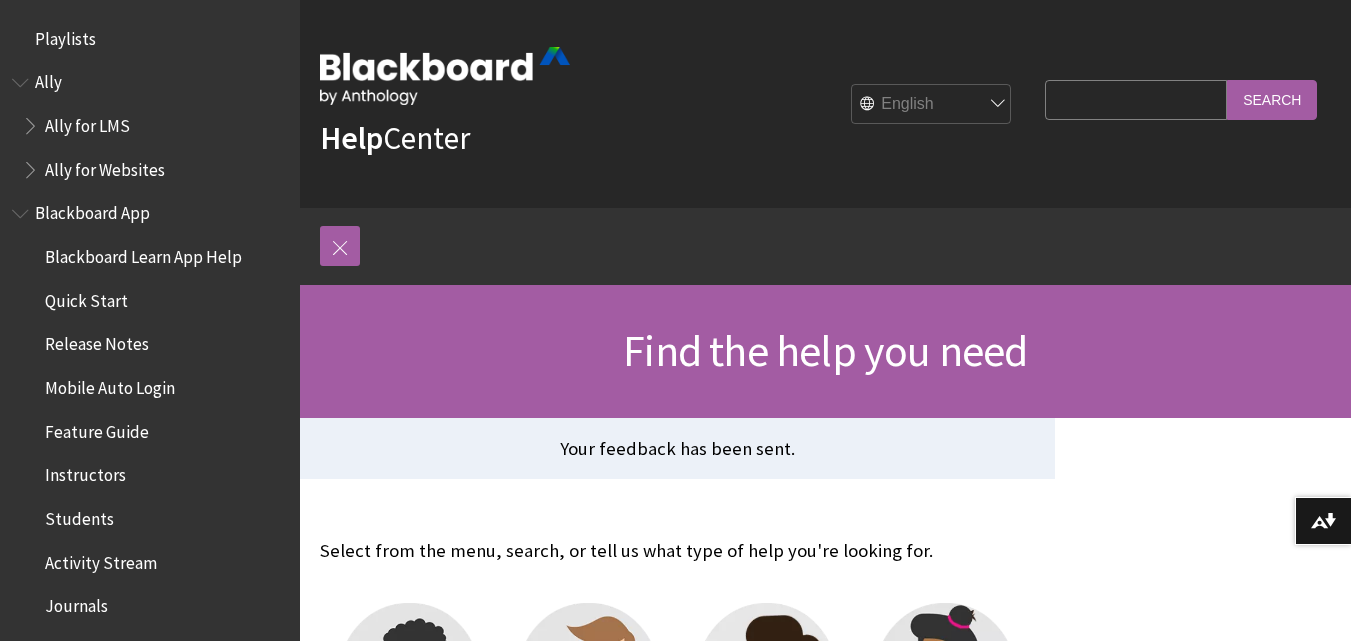 scroll, scrollTop: 0, scrollLeft: 0, axis: both 